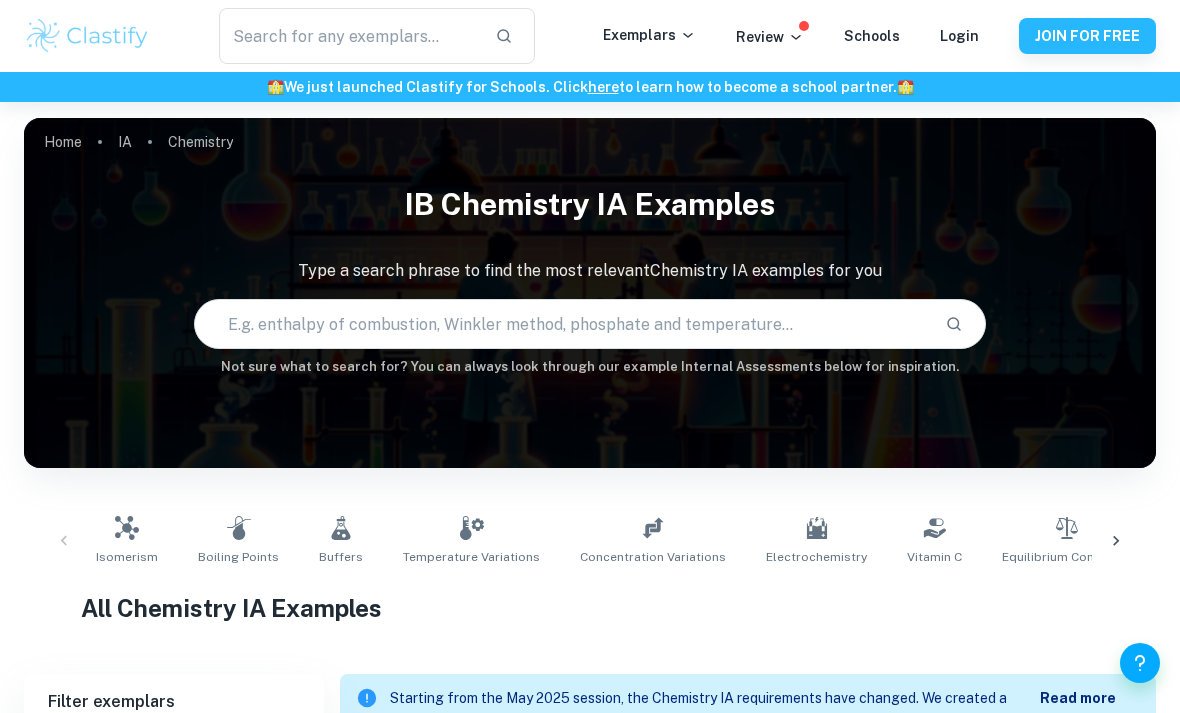 scroll, scrollTop: 11608, scrollLeft: 0, axis: vertical 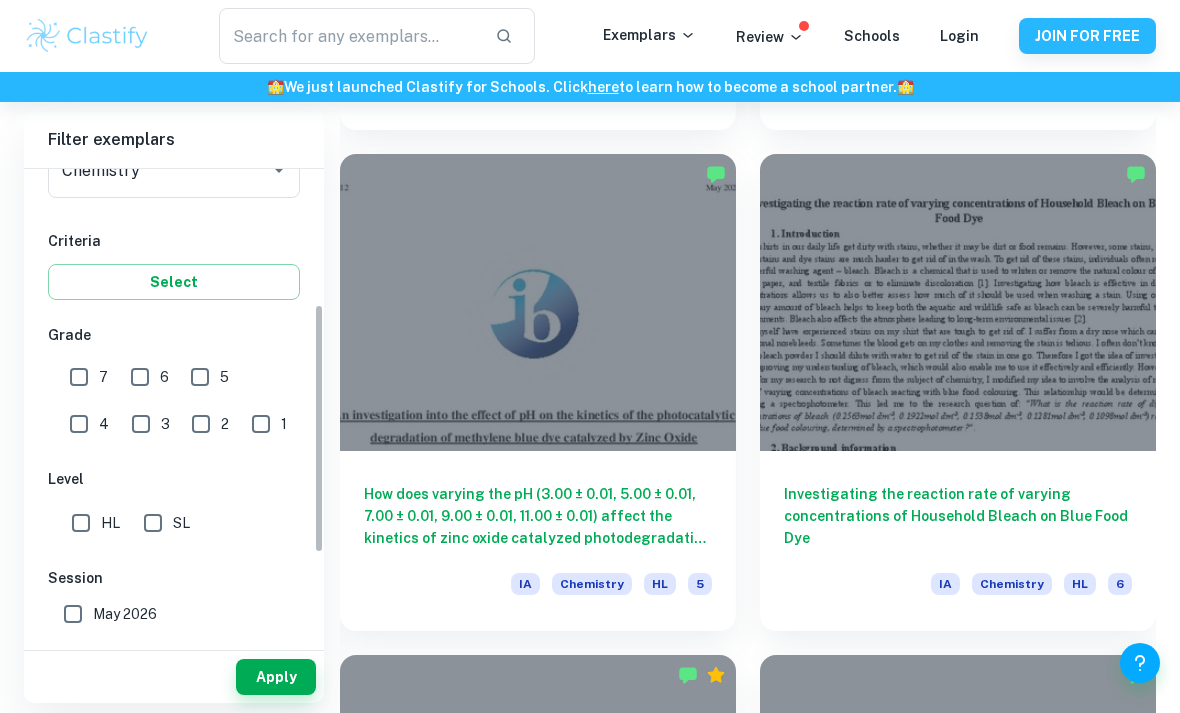 click on "SL" at bounding box center [153, 523] 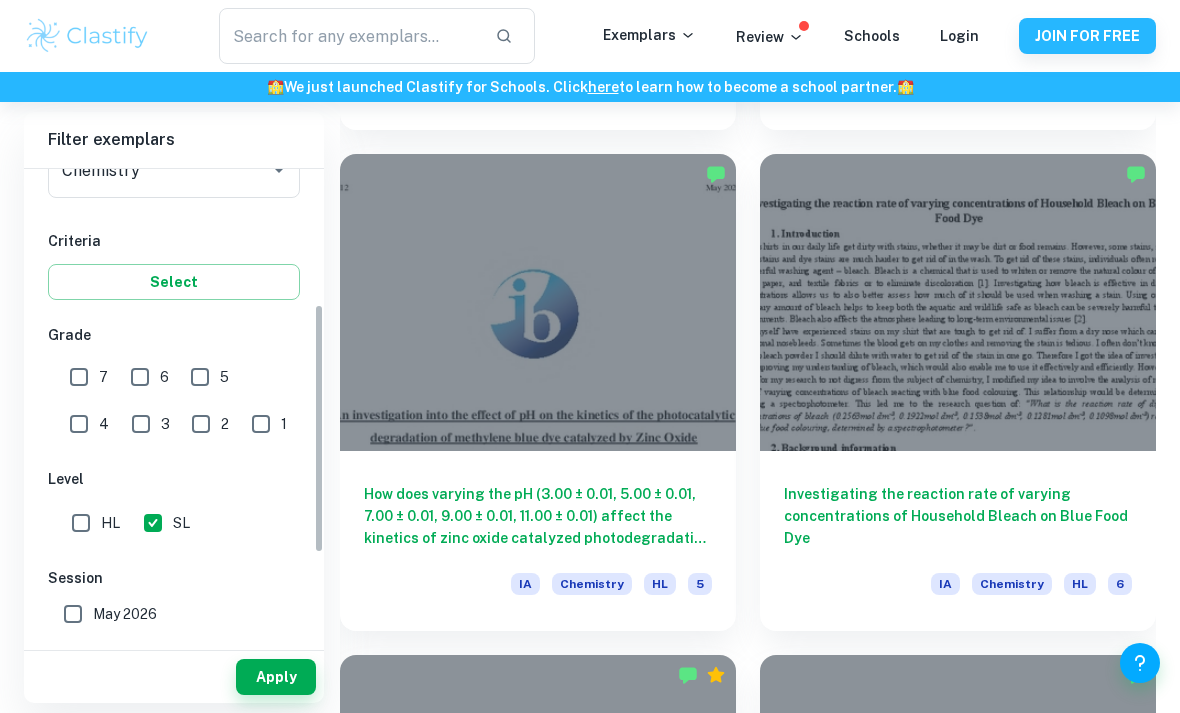 click on "7" at bounding box center (79, 377) 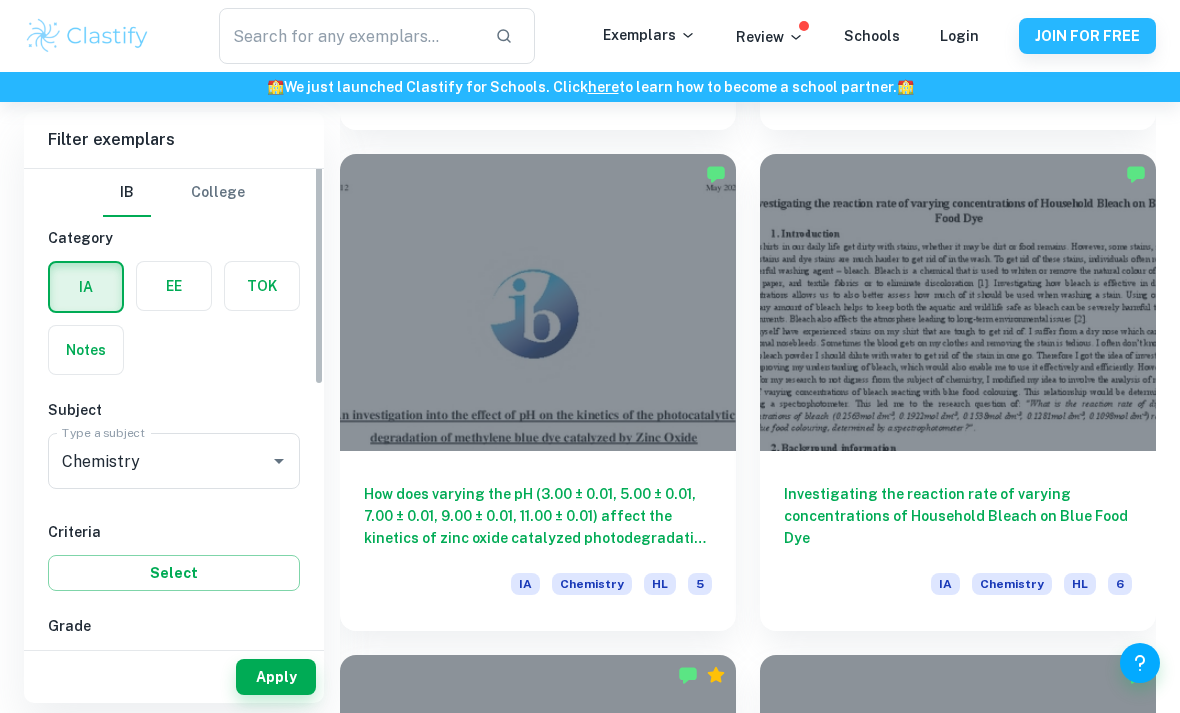 scroll, scrollTop: -29, scrollLeft: 0, axis: vertical 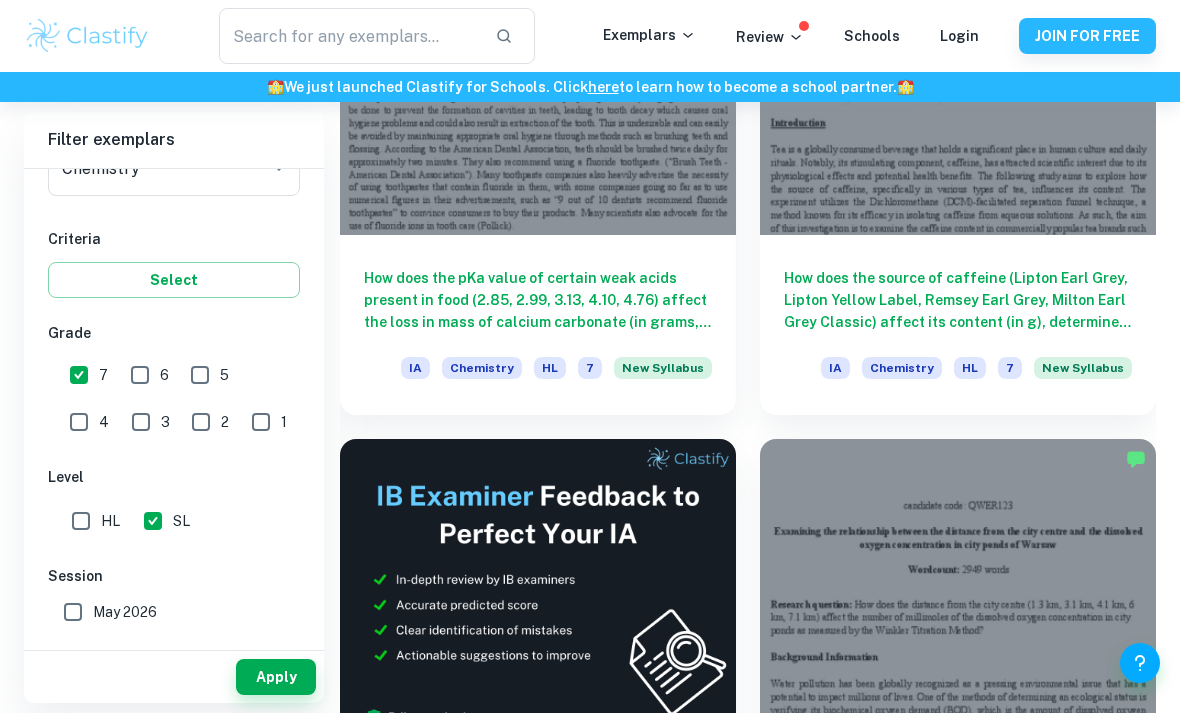 click on "Apply" at bounding box center [276, 677] 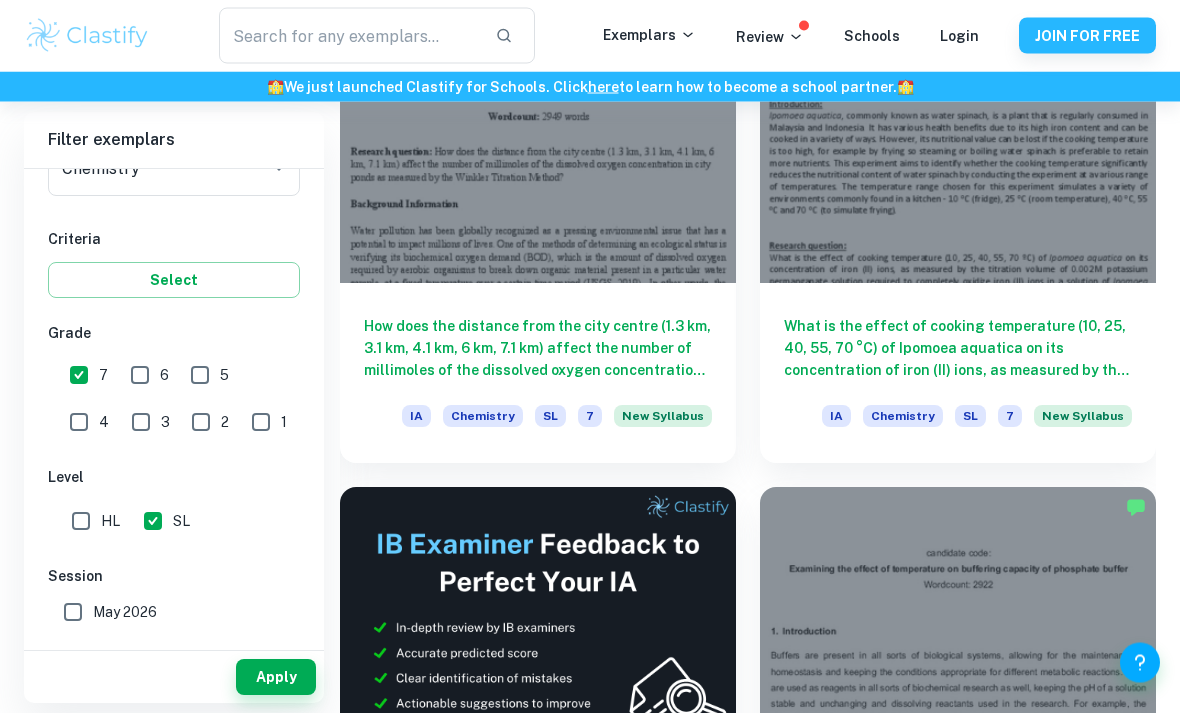 scroll, scrollTop: 754, scrollLeft: 0, axis: vertical 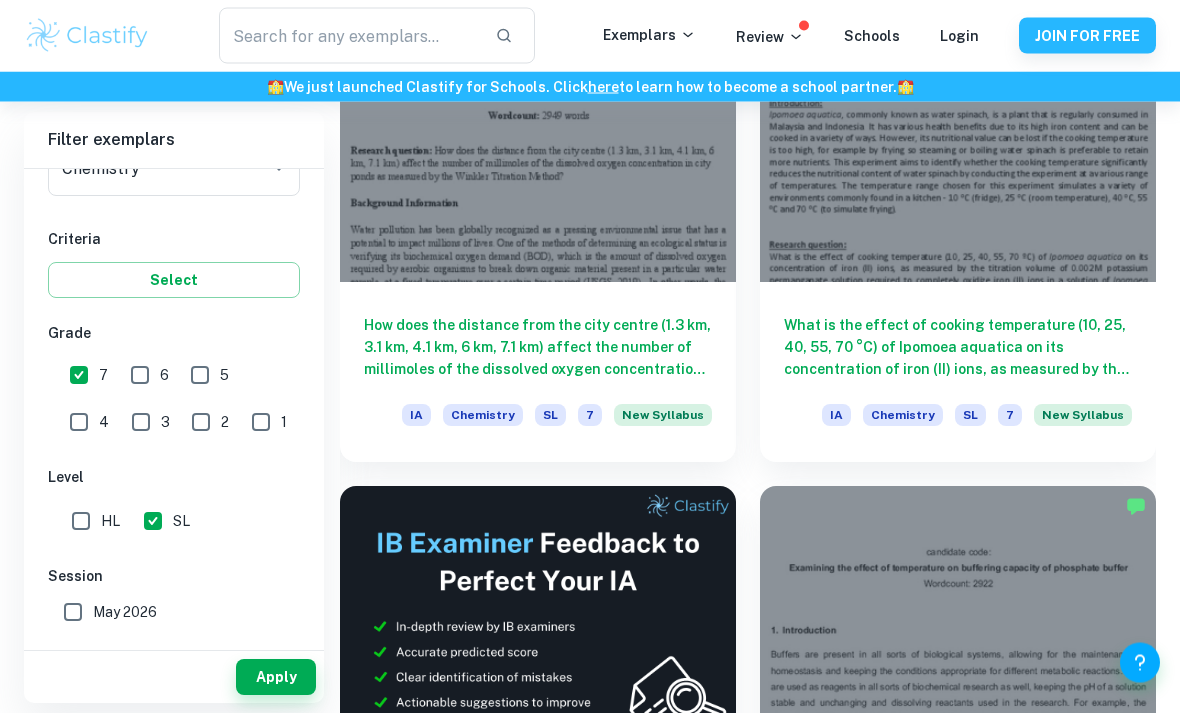 click at bounding box center (958, 134) 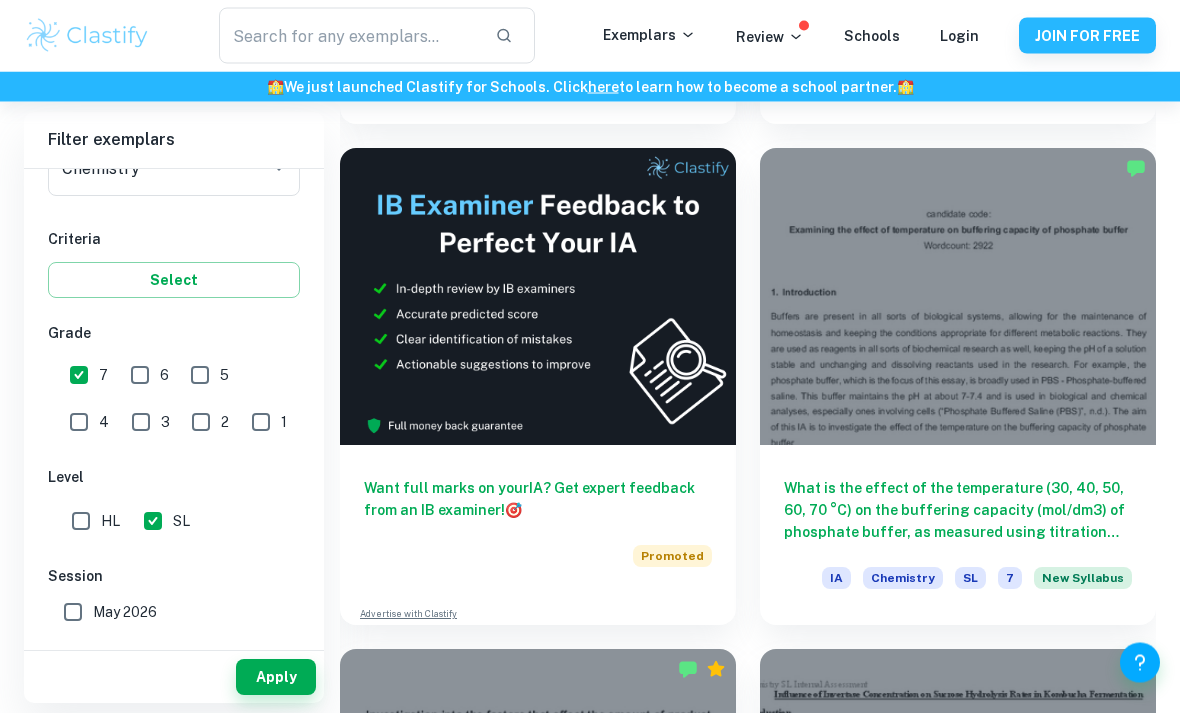 scroll, scrollTop: 1093, scrollLeft: 0, axis: vertical 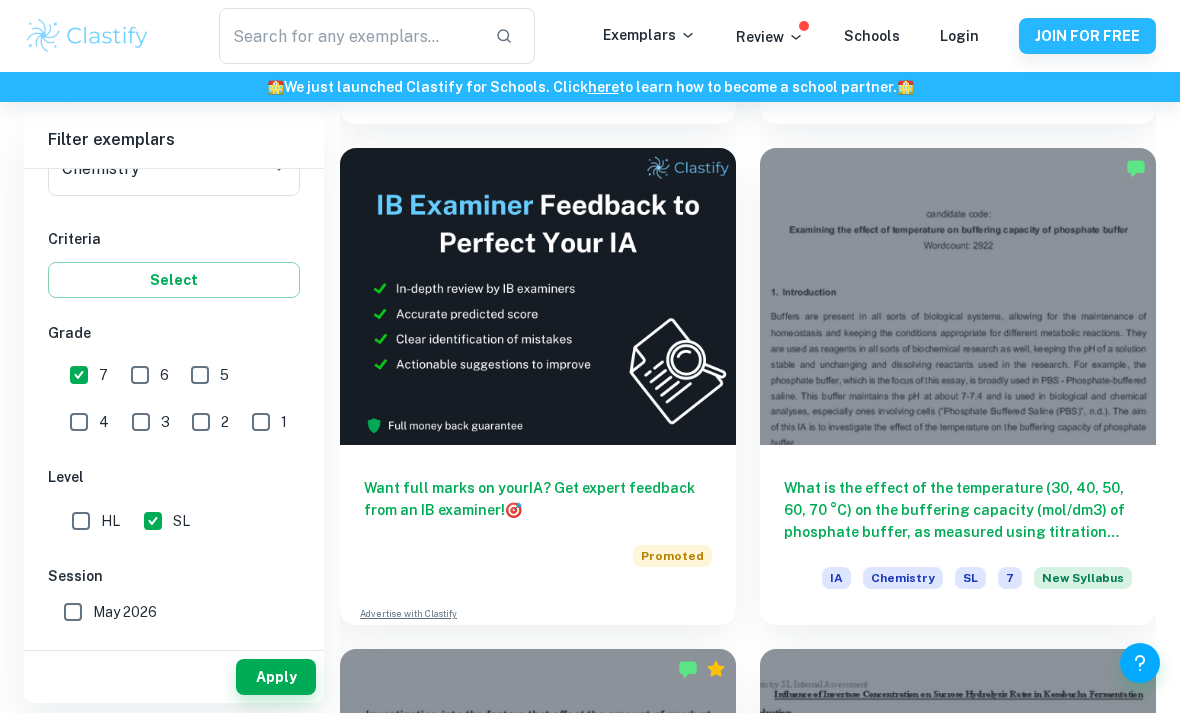 click on "What is the effect of the temperature (30, 40, 50, 60, 70 °C) on the buffering capacity (mol/dm3) of phosphate buffer, as measured using titration with 0.1 mol/dm3 HCl?" at bounding box center (958, 510) 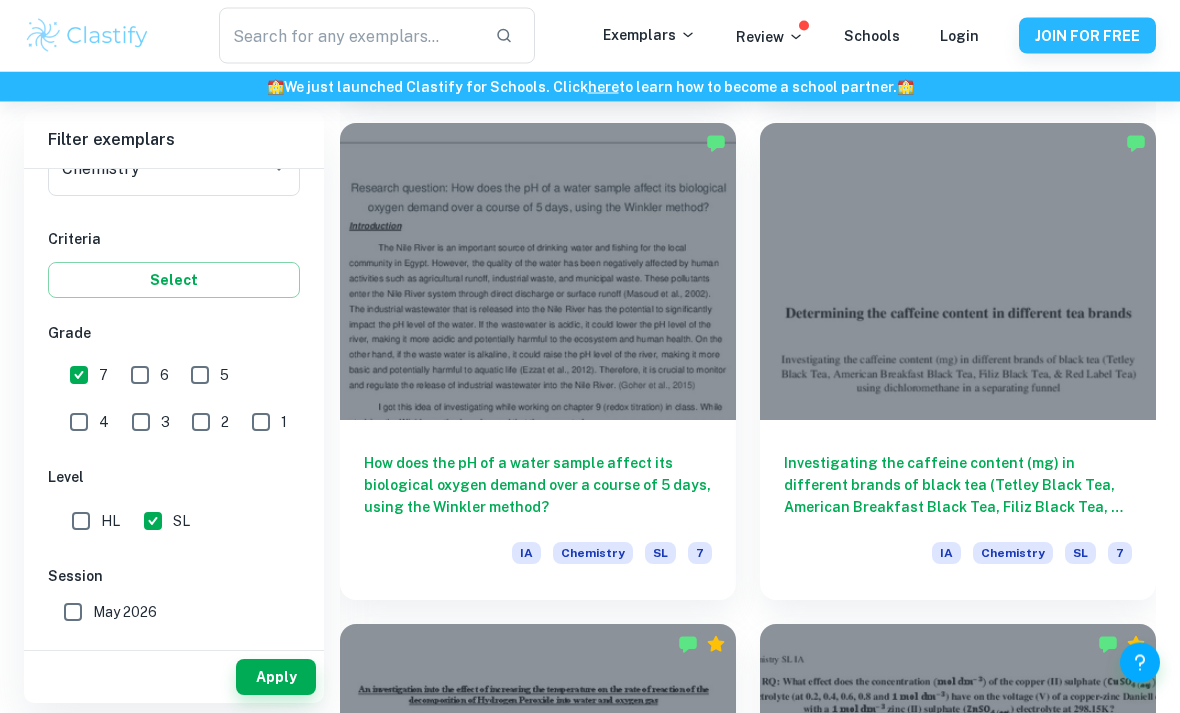 scroll, scrollTop: 3113, scrollLeft: 0, axis: vertical 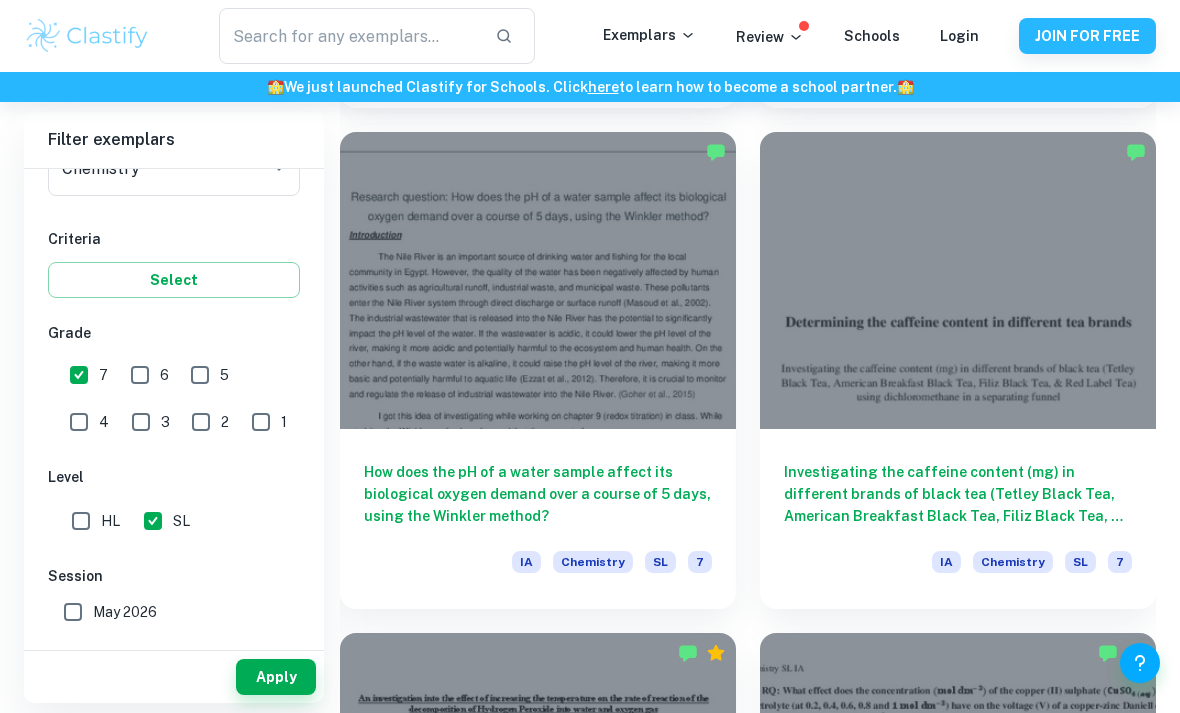 click on "How does the pH of a water sample affect its biological oxygen demand over a course of 5 days, using the Winkler method?" at bounding box center [538, 494] 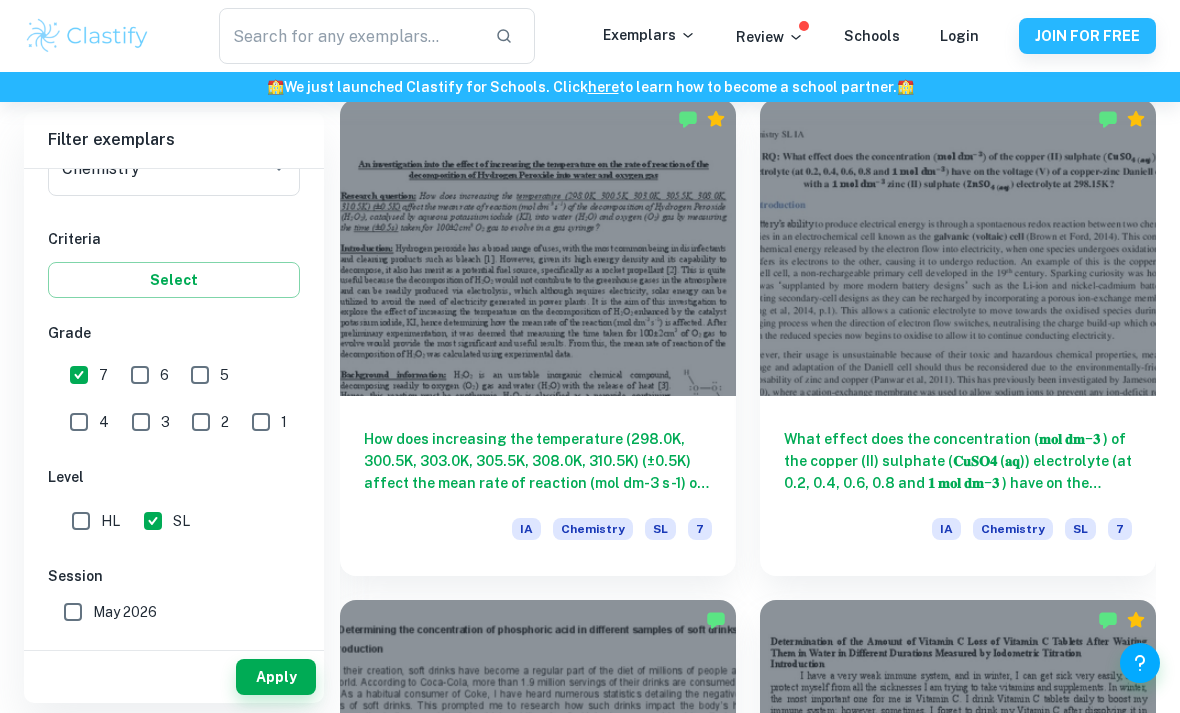 scroll, scrollTop: 3633, scrollLeft: 0, axis: vertical 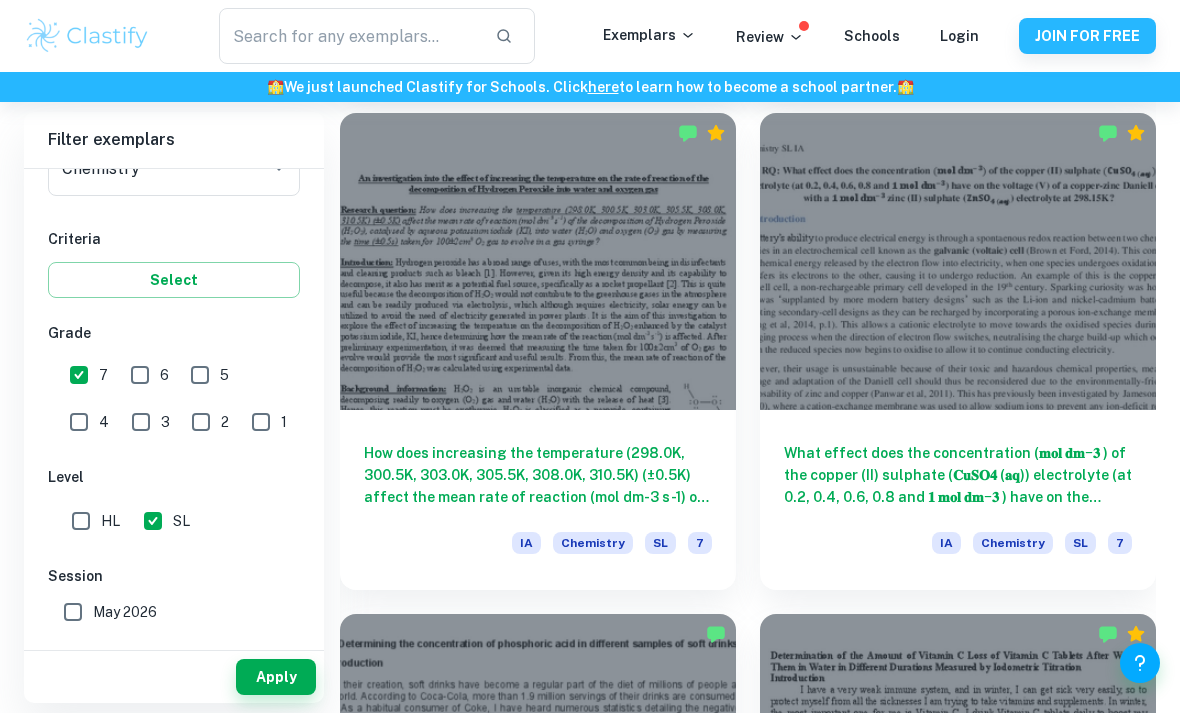 click on "How does increasing the temperature (298.0K, 300.5K, 303.0K, 305.5K, 308.0K, 310.5K) (±0.5K) affect the mean rate of reaction (mol dm-3 s-1) of the decomposition of Hydrogen Peroxide (H2O2), catalysed by aqueous potassium iodide (KI), into water (H2O) and oxygen (O2) gas by measuring the time (±0.5s) taken for 100±2cm3 O2 gas to evolve in a gas syringe?" at bounding box center (538, 475) 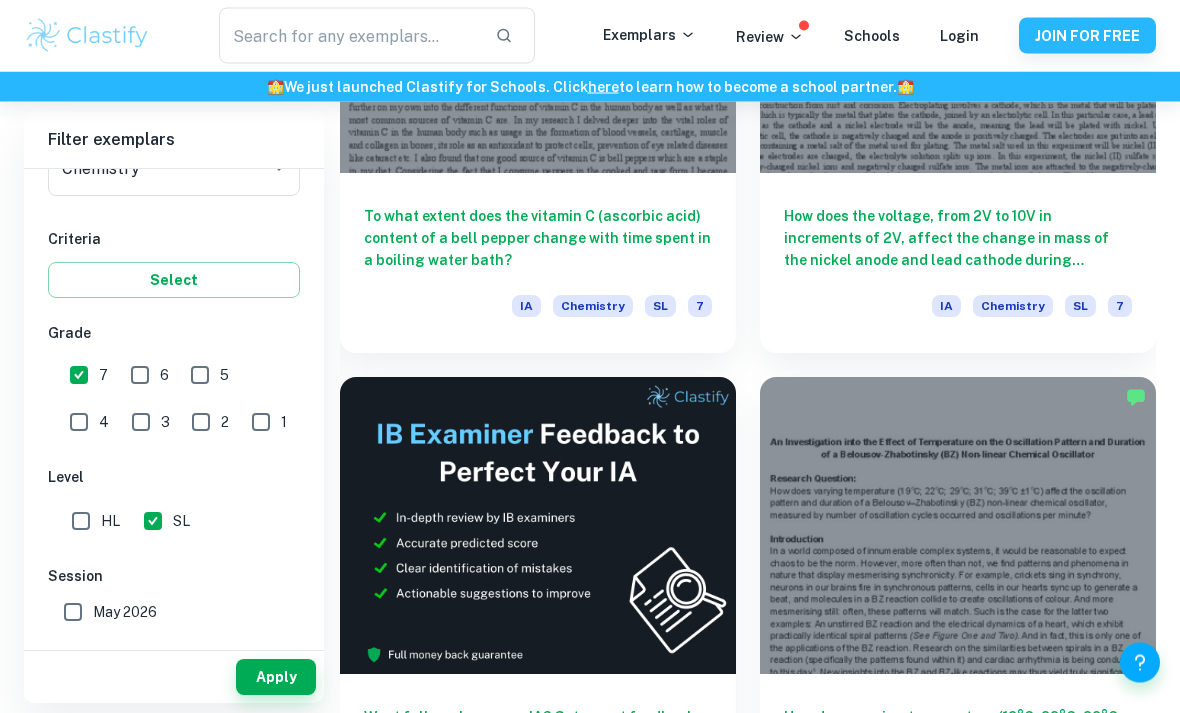 scroll, scrollTop: 4872, scrollLeft: 0, axis: vertical 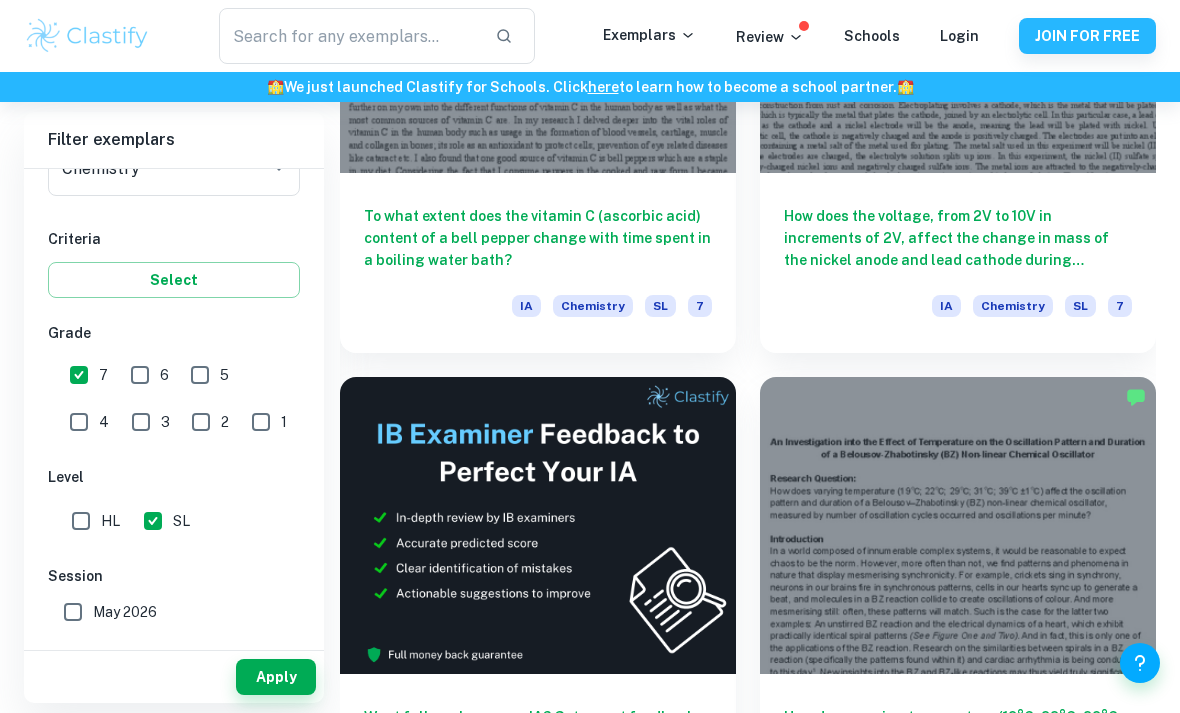 click on "How does the voltage, from 2V to 10V in increments of 2V, affect the change in mass of the nickel anode and lead cathode during electroplating within a nickel sulfate solution?" at bounding box center [958, 238] 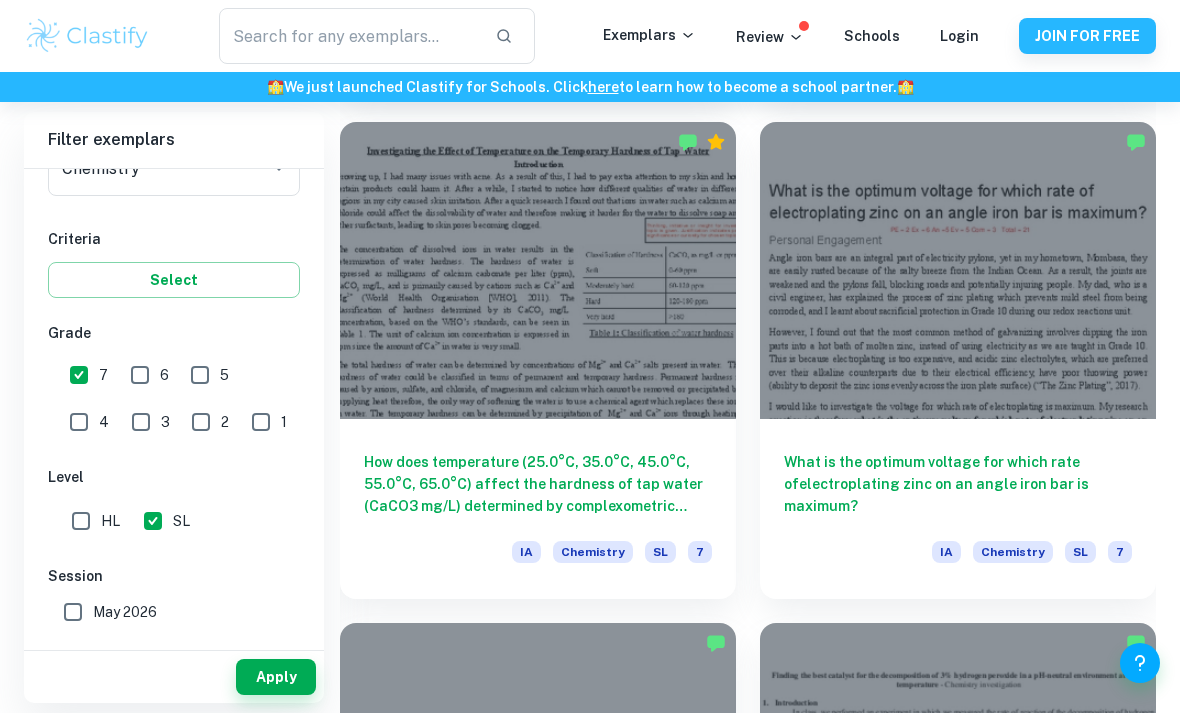 scroll, scrollTop: 10640, scrollLeft: 0, axis: vertical 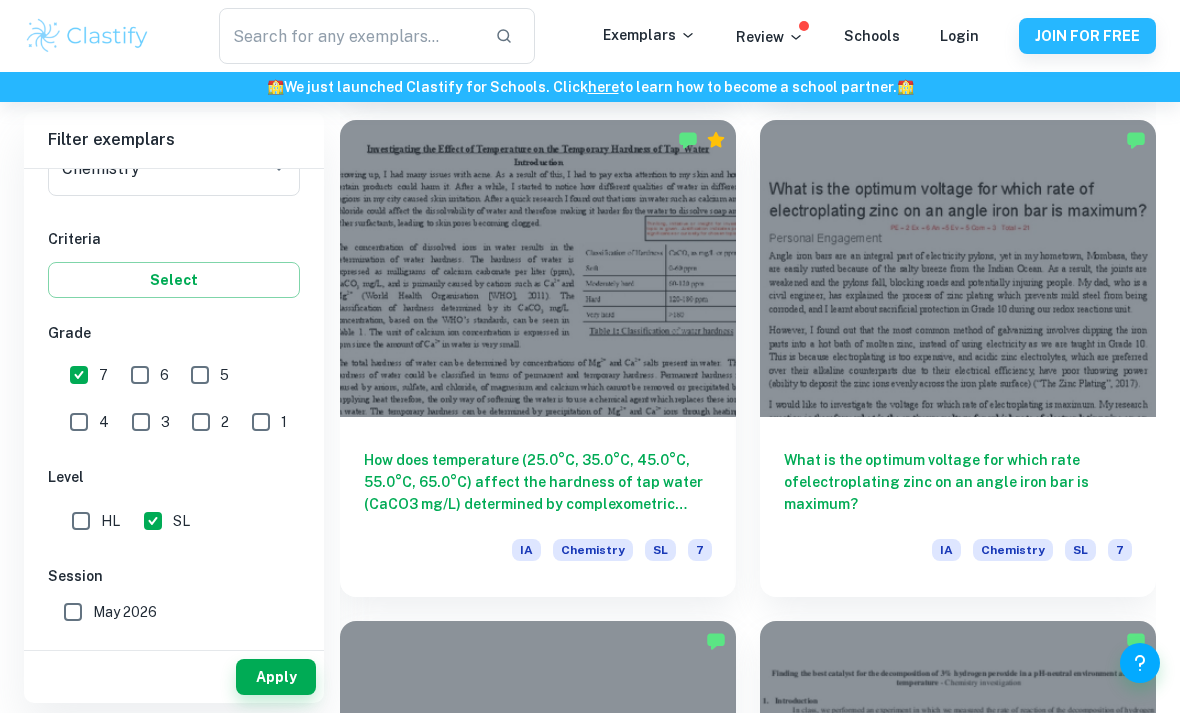 click on "What is the optimum voltage for which rate ofelectroplating zinc on an angle iron bar is maximum?" at bounding box center [958, 482] 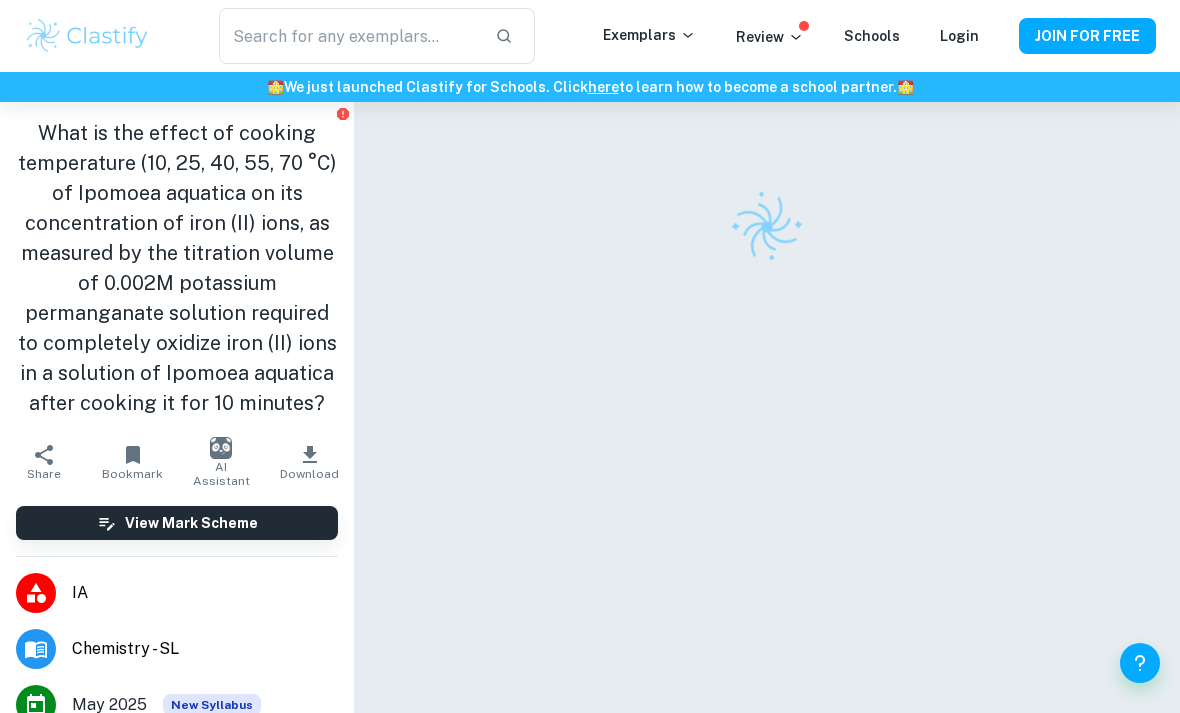 scroll, scrollTop: 0, scrollLeft: 0, axis: both 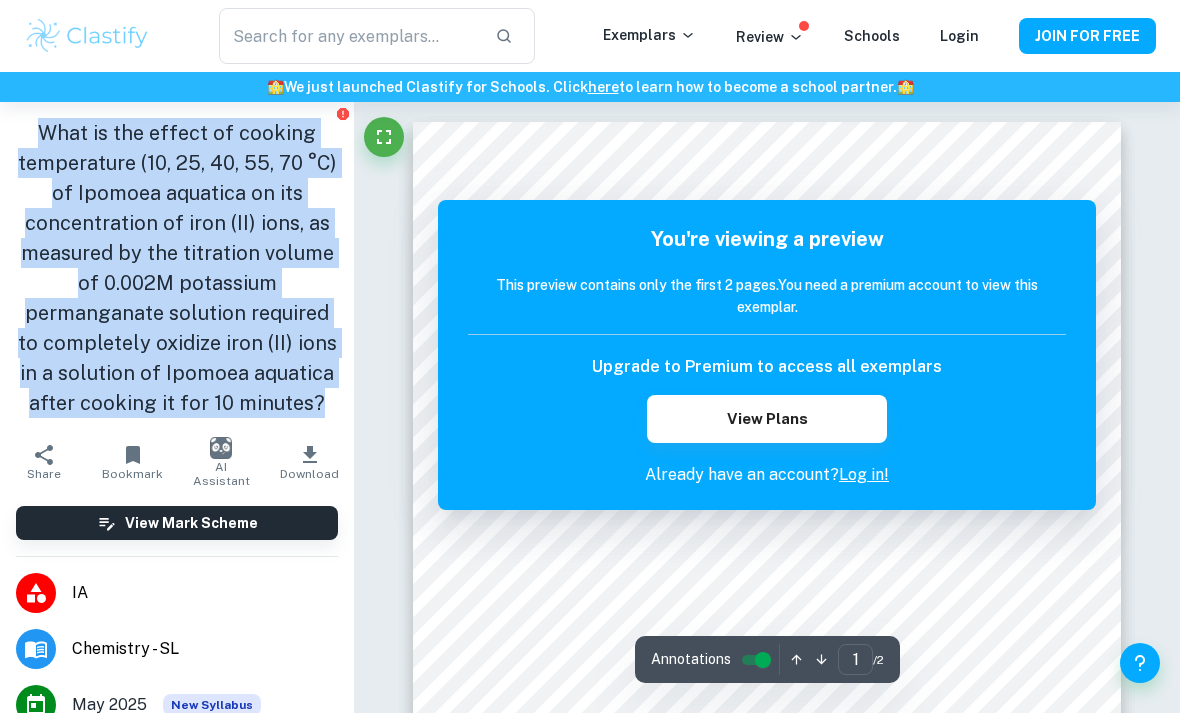 click on "Incorrect Criterion A The student clearly states the independent and dependent variables in the research question or two correlated variables (if applicable) Comment The research question clearly states the independent variable as the cooking temperature of Ipomoea aquatica, and the dependent variable as the concentration of iron (III) ions, however, no unit for the concentration of ions is present. The student is recommended to state that the concentration of iron (III) ions will be measured in g/dm^3 Written by Timothy Ask Clai Correct Criterion A The student describes in the posed research question the method of analysis conducted Comment The student clearly states that a titration with potassium permanganate solution will be used as a method of investigation Written by Timothy Ask Clai Correct Criterion A The document includes a background theory section, and concepts directly relevant to the research question are described Comment Written by Timothy Ask Clai Correct Criterion A Comment Written by Timothy" at bounding box center [767, 1102] 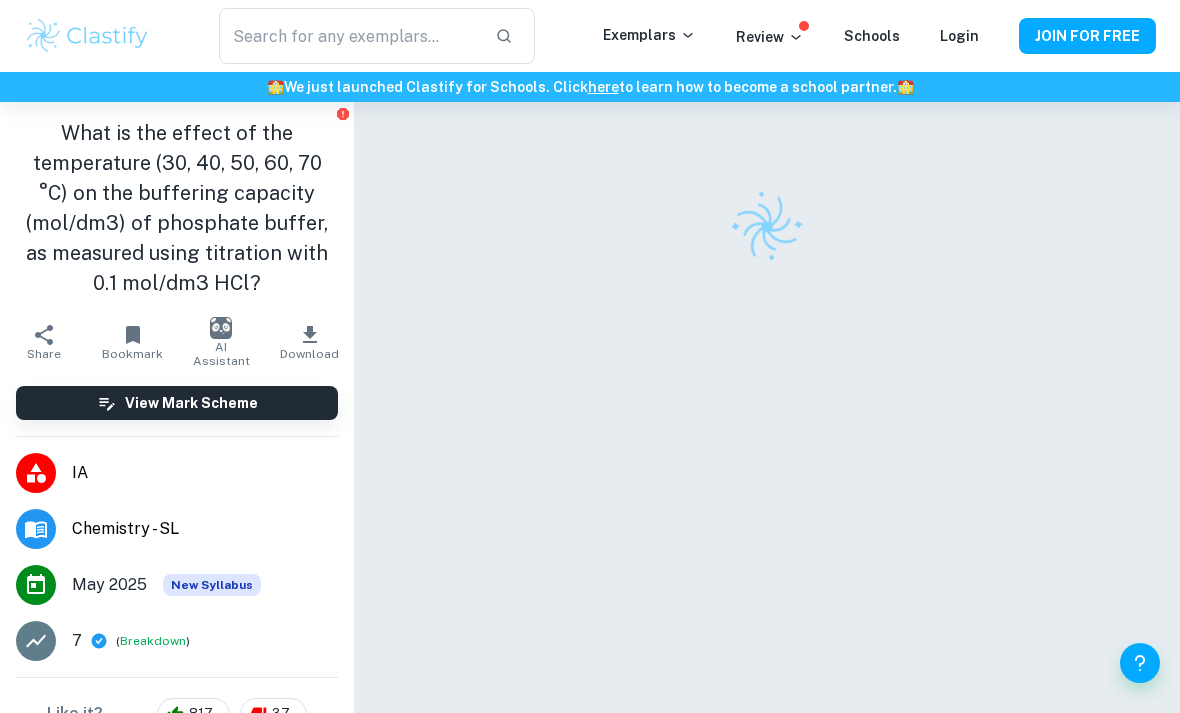 scroll, scrollTop: 0, scrollLeft: 0, axis: both 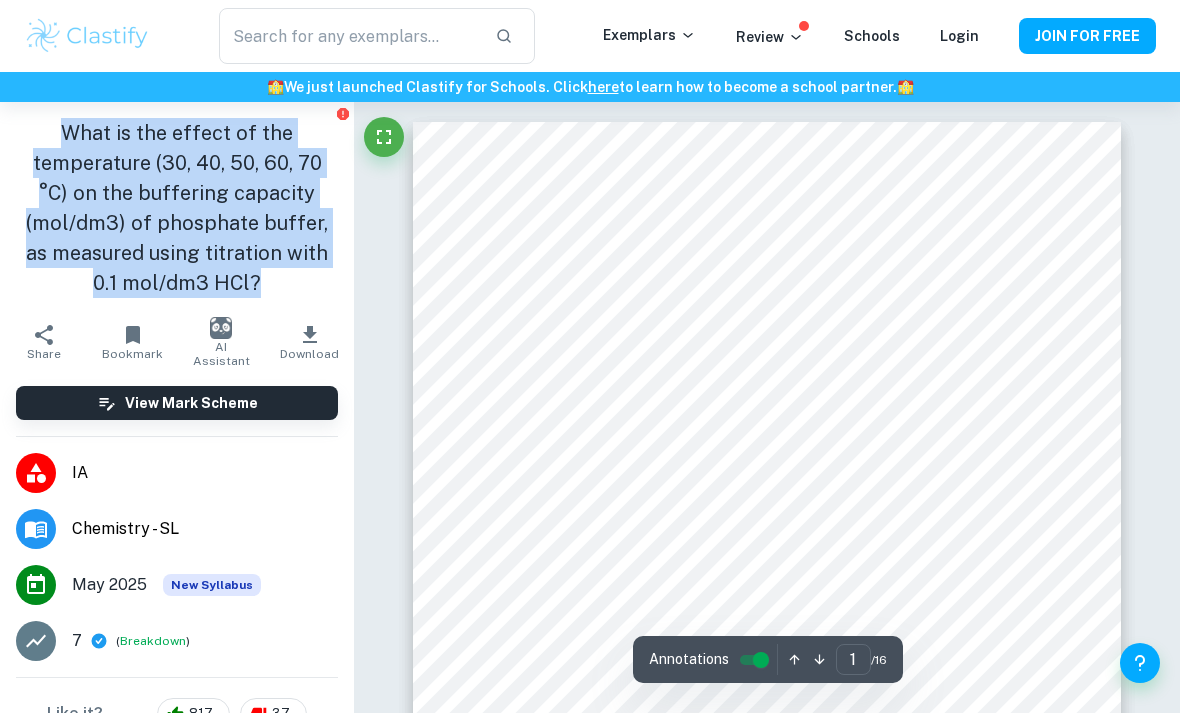 click on "Correct Criterion A The student clearly states the independent and dependent variables in the research question or two correlated variables (if applicable) Comment The research question clearly states the independent variable as the temperature and the dependent variable as the buffering capacity of phosphate buffer. The student also specified the units in which the variables are measured - Celsius degrees and mol/dm^3 Written by Timothy Ask Clai Correct Criterion A The student describes in the posed research question the method of analysis conducted Comment The student explicitly states in the research question that a titration with hydrochloric acid will be used as a method of investigation Written by Timothy Ask Clai Correct Criterion A The document includes a background theory section, and concepts directly relevant to the research question are described Comment Written by Timothy Ask Clai Correct Criterion A Comment Written by Timothy Ask Clai Correct Criterion A Comment Written by Timothy Ask Clai" at bounding box center (767, 8197) 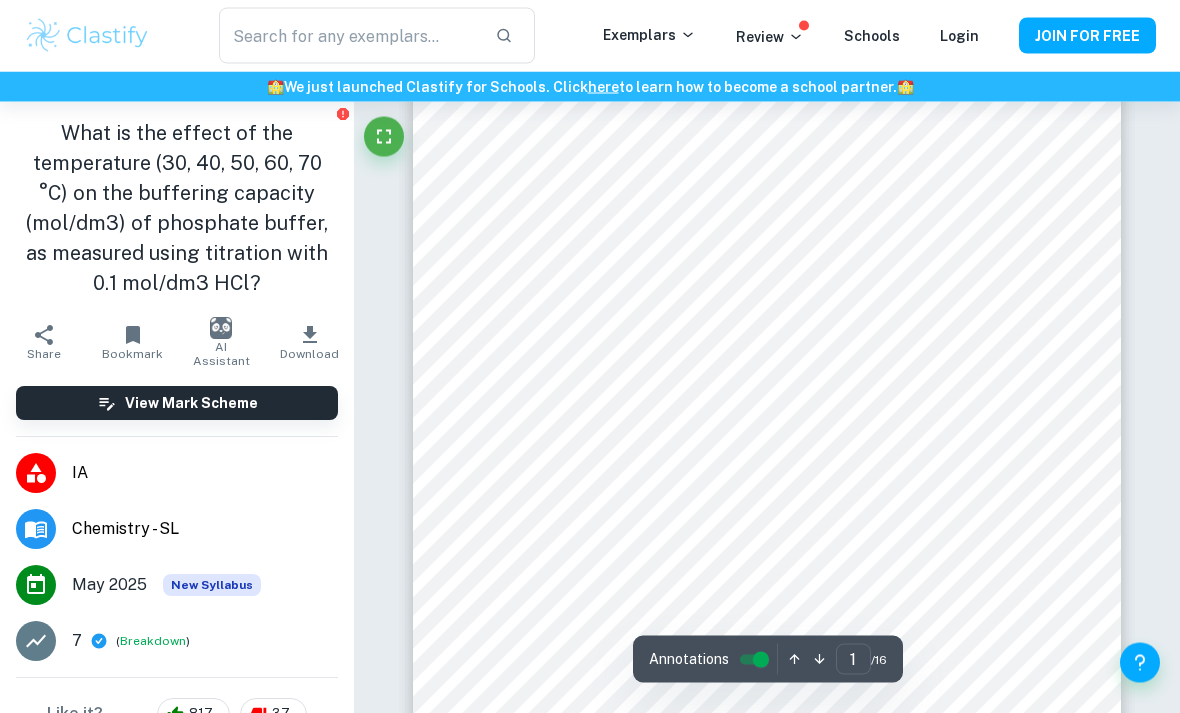 scroll, scrollTop: 186, scrollLeft: 0, axis: vertical 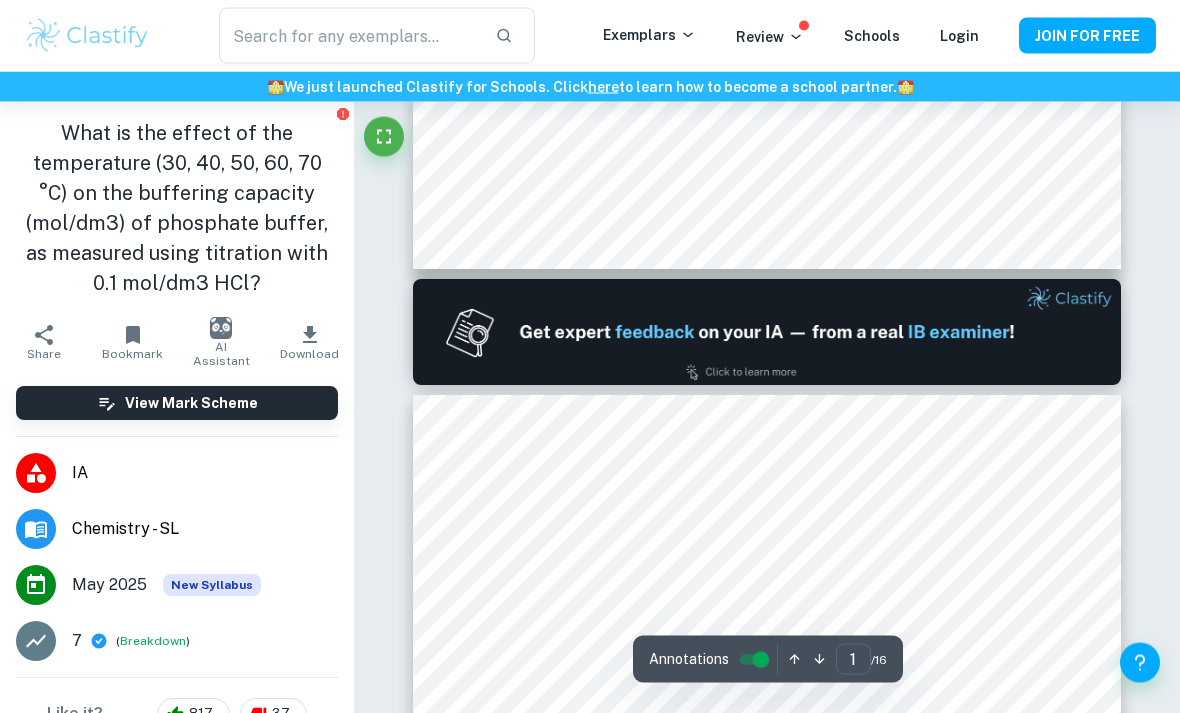 type on "2" 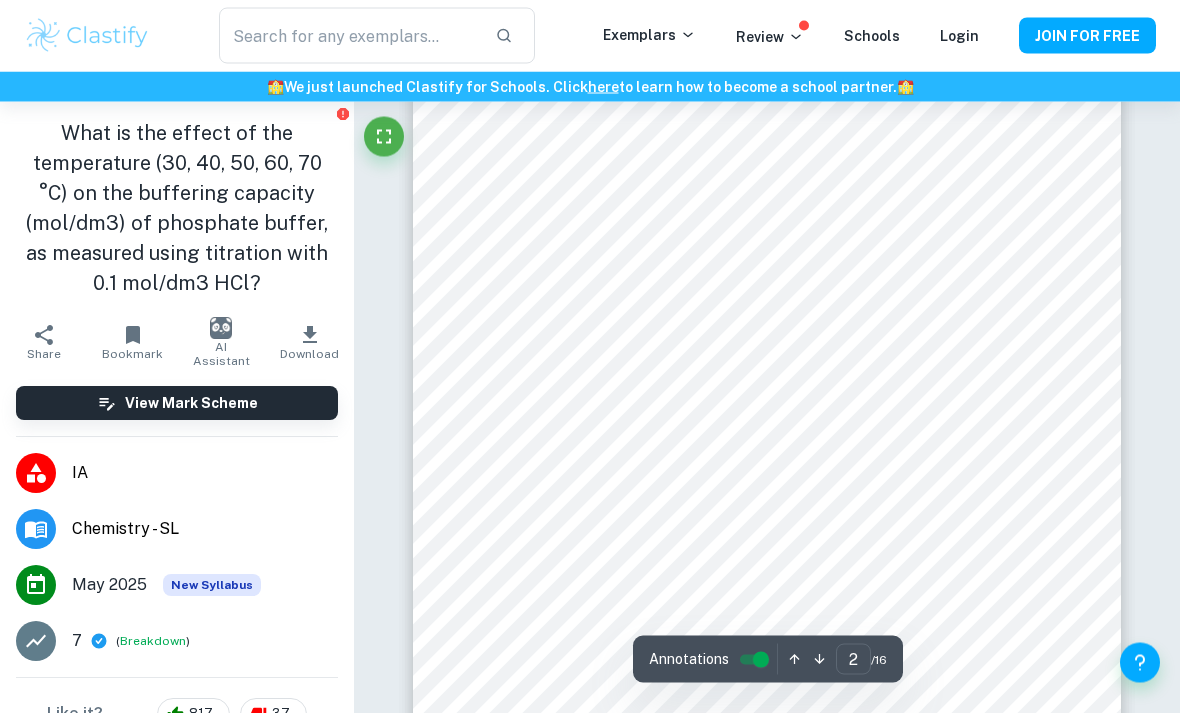 scroll, scrollTop: 1126, scrollLeft: 0, axis: vertical 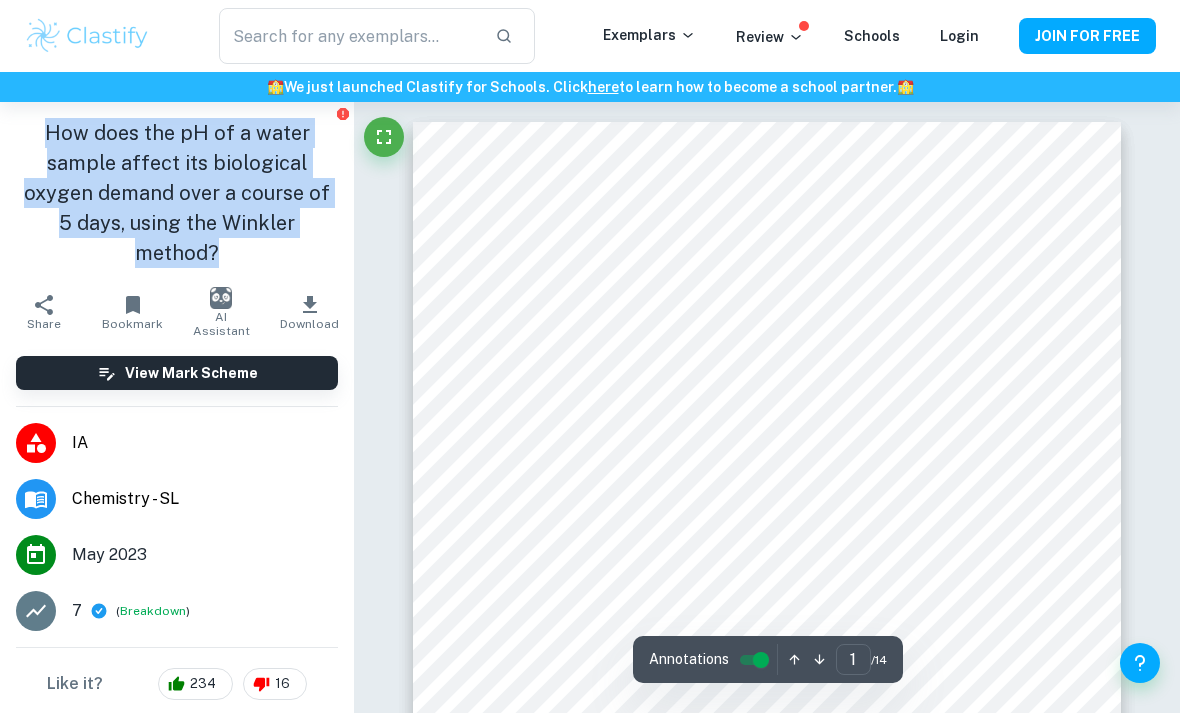 click on "Correct Criterion A Choice of the topic and research question is well-justified through its global or personal relevance Comment The student clearly and convincingly justify their choice of topic, describing their interest in the pollution of the Nile River and its importance for the ecosystem and human health, as well as the effects of pollutants on the pH of the river water Written by Amanda Ask Clai Correct Criterion A Student shows personal input and strong initiative in designing and conducting the study Comment The student provides a photo of the utilized tools as well as the area from which they took water samples, showcasing their personal input in conducting the experiment and a good justification for the chosen experimental method, as well as a good and justified explanation for the choice of pH as their independent variable Written by Amanda Ask Clai Incorrect Criterion E Comment Unlock access to all  examiner  comments with Clastify Premium Upgrade Now   Correct Criterion A Comment Written by" at bounding box center (767, 6599) 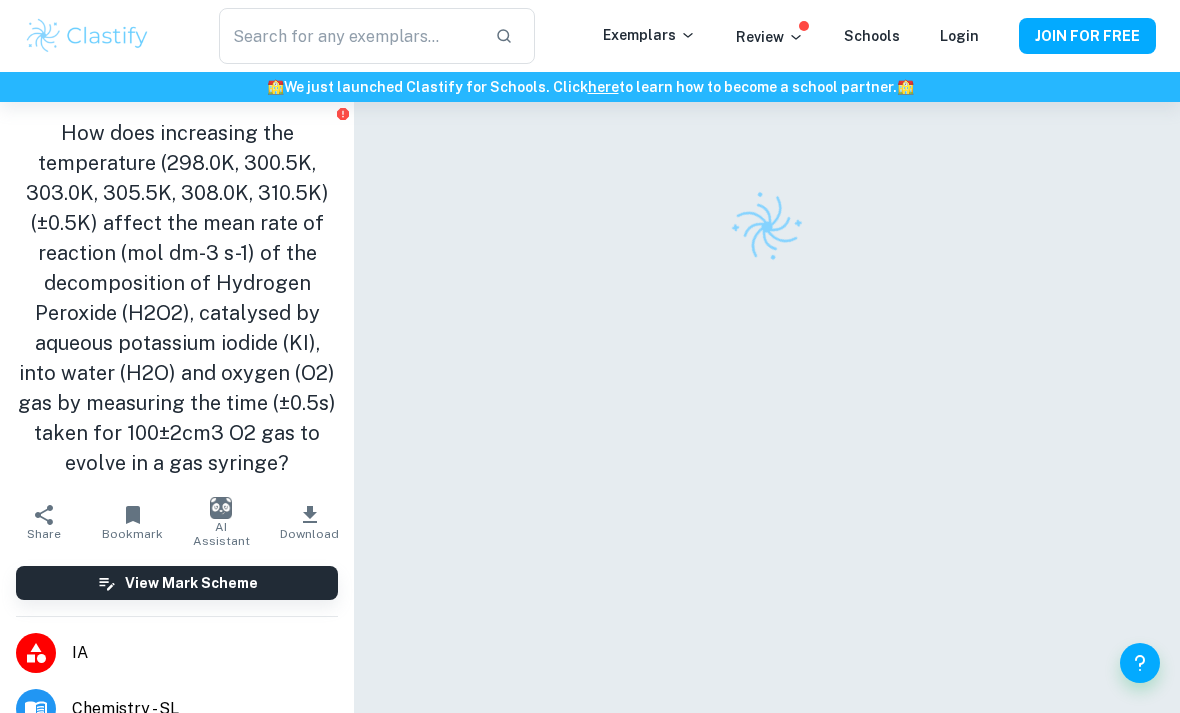 scroll, scrollTop: 0, scrollLeft: 0, axis: both 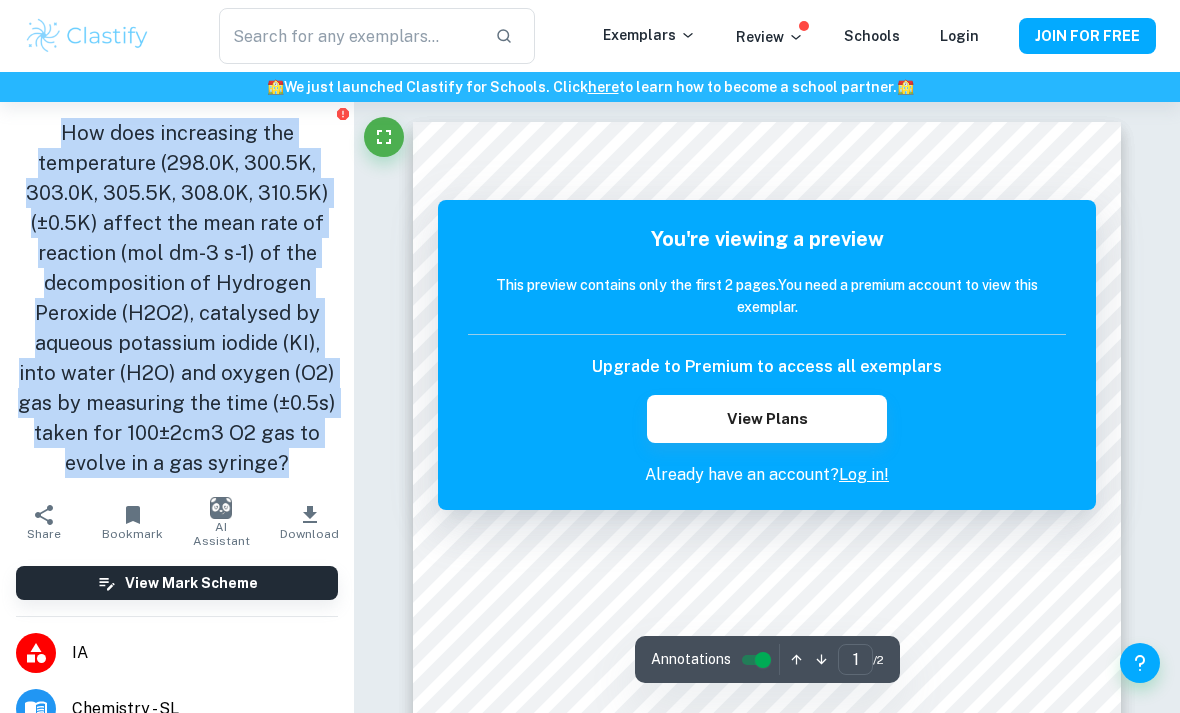 click on "Correct Criterion A Choice of the topic and research question is well-justified through its global or personal relevance Comment The student clearly justifies the choice of topic by the potential environmental benefits of using hydrogen peroxide as a fuel source Written by Amanda Ask Clai Correct Criterion A Student shows personal input and strong initiative in designing and conducting the study Comment The student shows evidence of conducting and understanding the research on the topic: a correct and factually justified hypothesis is present. The student thoroughly describes how the final procedure was altered based on the preliminary trial outcomes and observations and clearly explains why certain variables were chosen Written by Amanda Ask Clai Correct Criterion A Student shows personal input and strong initiative in designing and conducting the study Comment Written by Amanda Ask Clai Correct Criterion B A focused and detailed description of the main topic is present Comment Written by Amanda Ask Clai" at bounding box center [767, 1187] 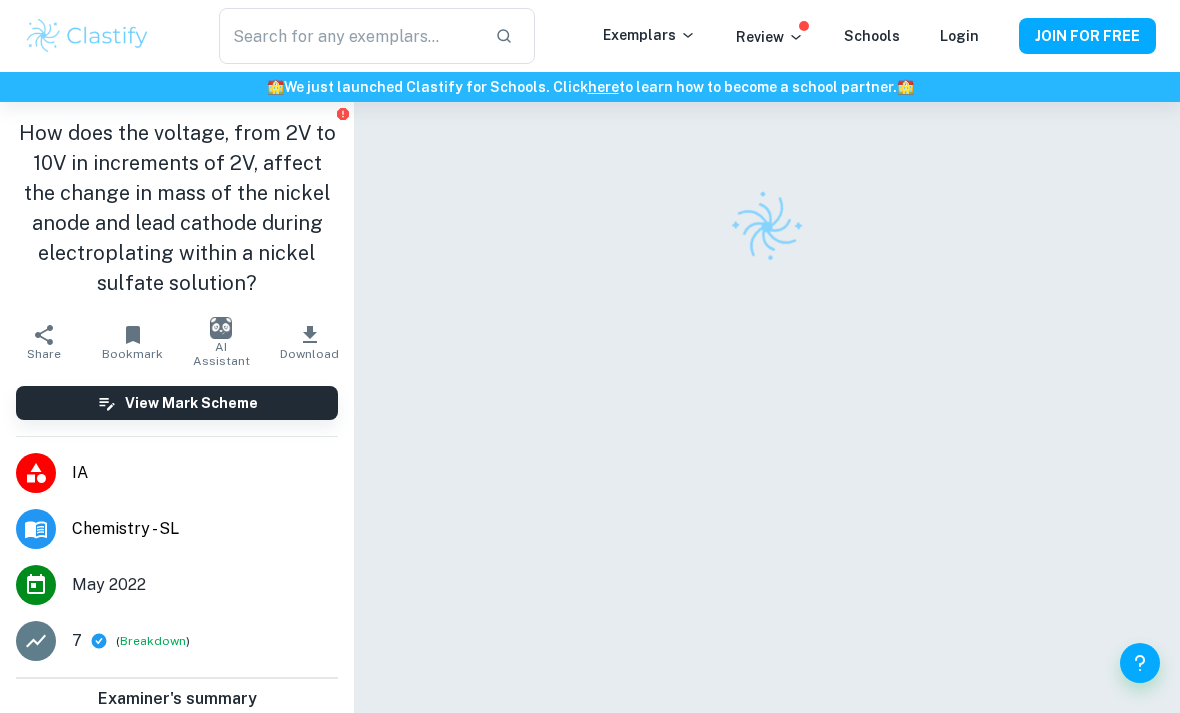 scroll, scrollTop: 0, scrollLeft: 0, axis: both 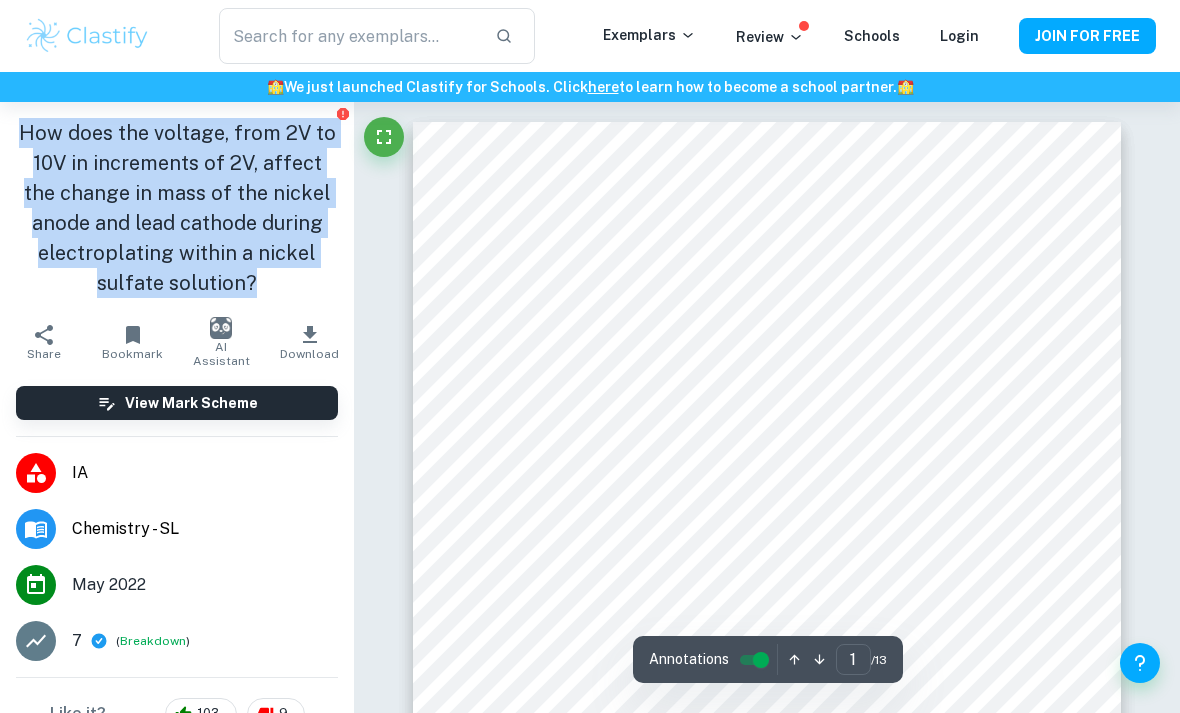 click on "Correct Criterion A Choice of the topic and research question is well-justified through its global or personal relevance Comment The student justifies the choice of topic with a personal interest in architectural engineering and the importance of electroplating as a preventative measure for corrosion in the field. Written by [NAME] Clai Correct Criterion A Student shows personal input and strong initiative in designing and conducting the study Comment The student thoroughly describes how the final procedure was altered based on the preliminary trial outcomes and observations. The student also includes a diagram of their experimental setup, showing initiative in clearly showcasing the design of the study Written by [NAME] Clai Correct Criterion B A focused and detailed description of the main topic is present Comment Written by [NAME] Clai Correct Criterion B A focused and detailed description of the research question is present Written by [NAME] Clai Correct Criterion B Comment Written by" at bounding box center [767, 6136] 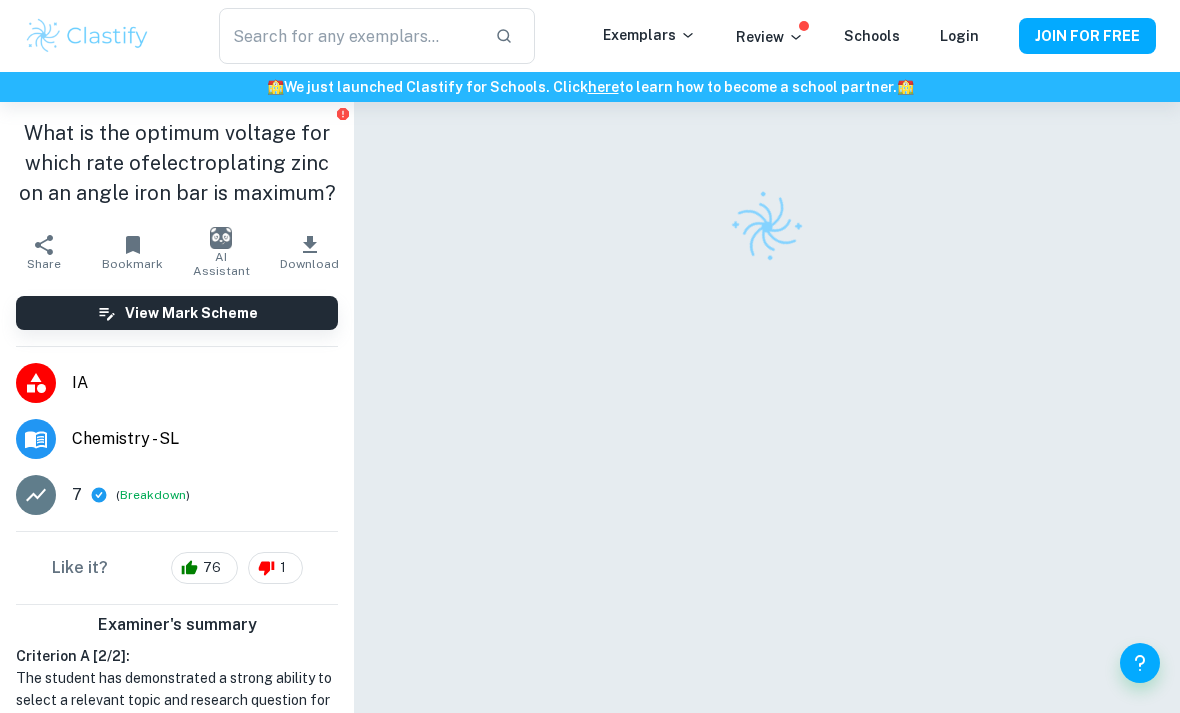 scroll, scrollTop: 0, scrollLeft: 0, axis: both 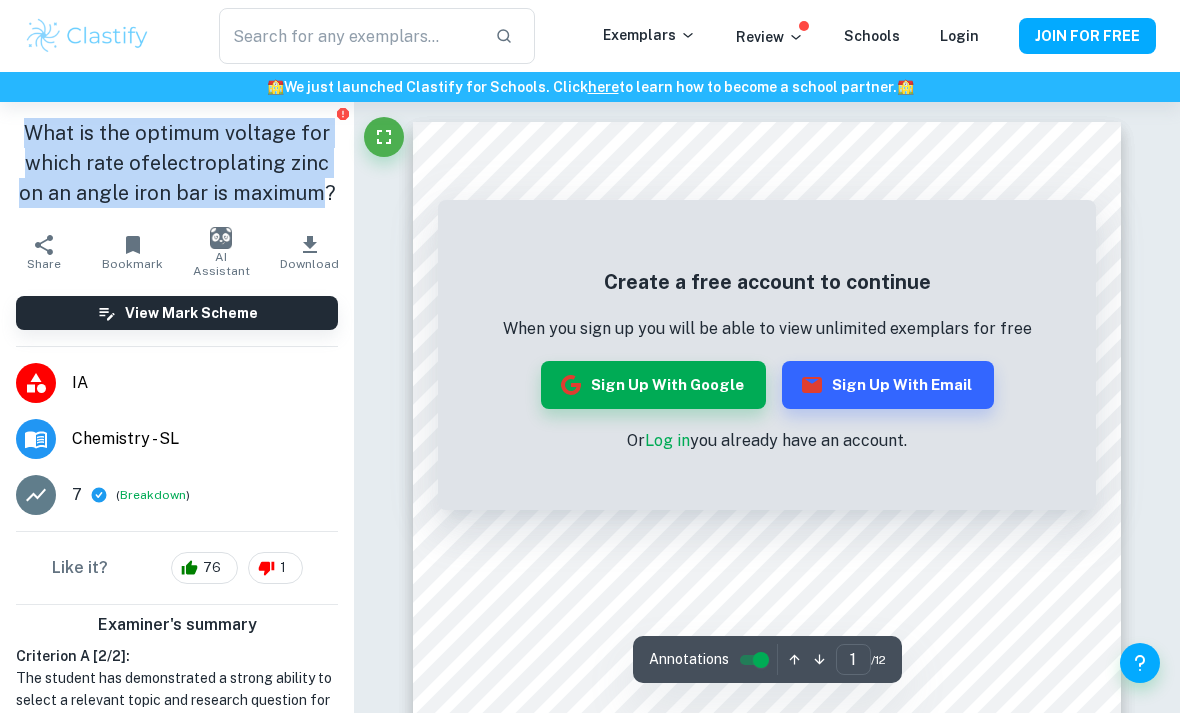 click on "Correct Criterion A Choice of the topic and research question is well-justified through its global or personal relevance Comment The student clearly justifies the choice of topic with its personal significance due to the specific conditions in [CITY], the student's hometown and their interest in zinc plating due to their father's job; they also make a connection with the IB chemistry syllabus Written by [FIRST] [LAST] Clai Correct Criterion A Choice of the topic and research question is well-justified through its global or personal relevance Comment The student clearly justifies the choice of topic with its personal significance due to the specific conditions in [CITY], the student's hometown and their interest in zinc plating due to their father's job; they also make a connection with the IB chemistry syllabus Written by [FIRST] [LAST] Clai Correct Criterion A Choice of the topic and research question is well-justified through its global or personal relevance Comment Written by [FIRST] [LAST] Clai Correct Criterion A" at bounding box center [767, 1102] 